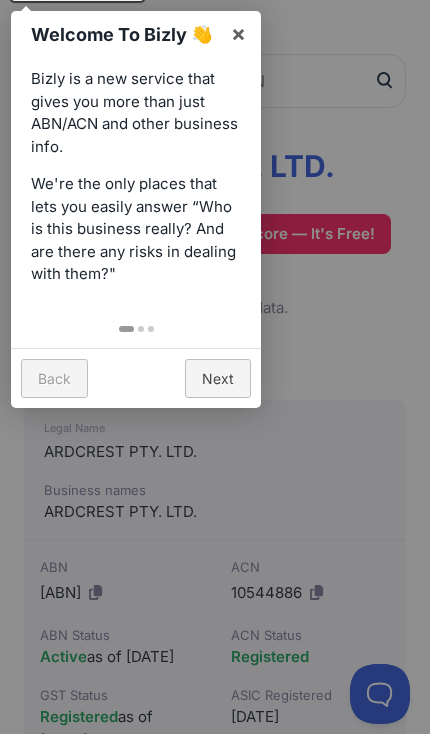 scroll, scrollTop: 0, scrollLeft: 0, axis: both 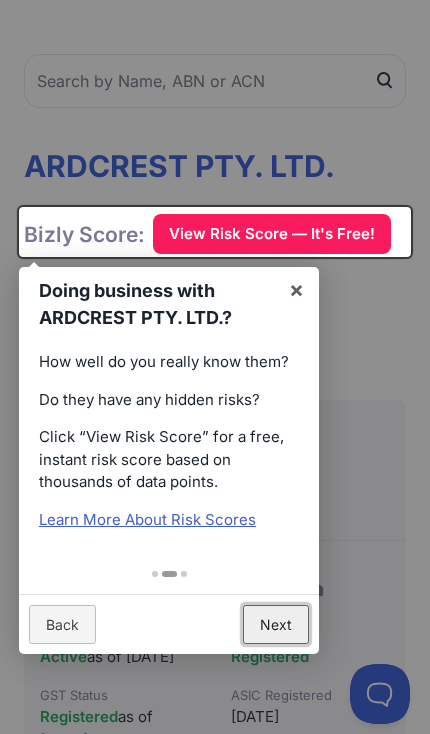 click on "Next" at bounding box center [276, 624] 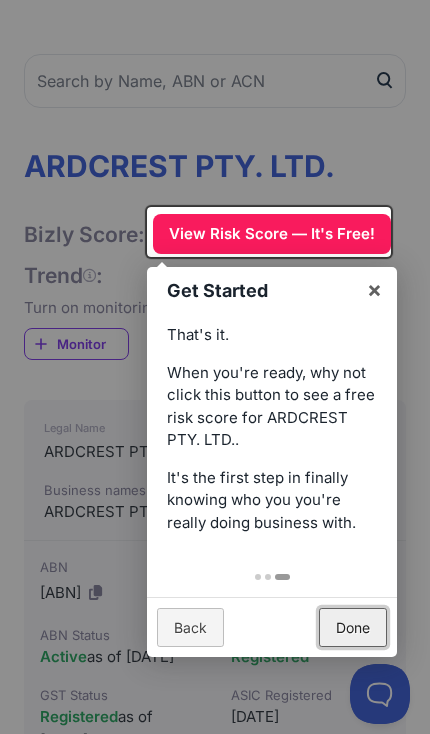 click on "Done" at bounding box center [353, 627] 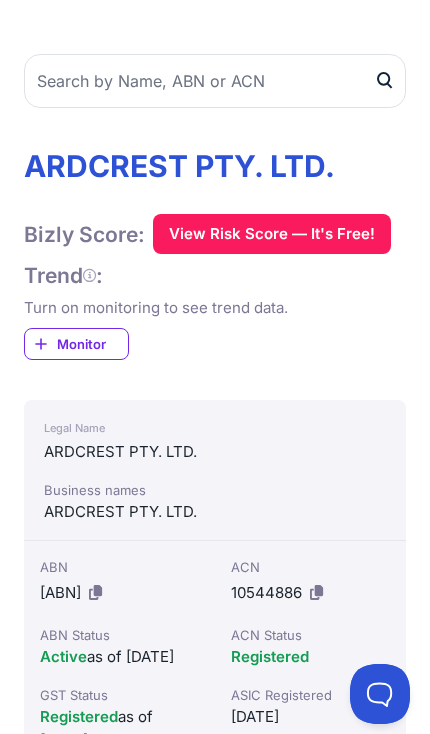 click on "View Risk Score — It's Free!" at bounding box center (272, 234) 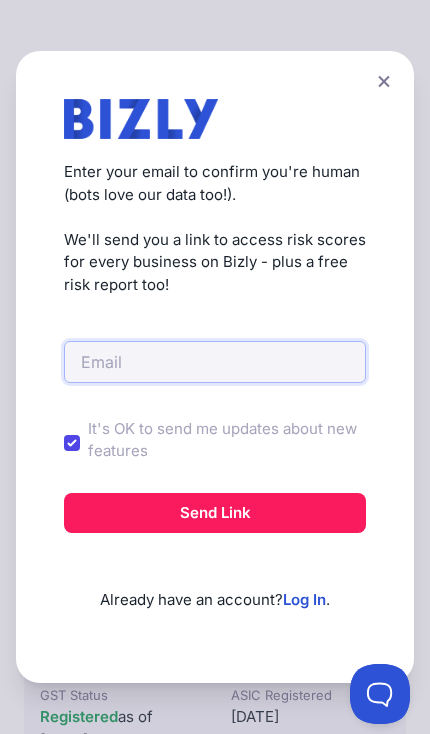 click at bounding box center [215, 362] 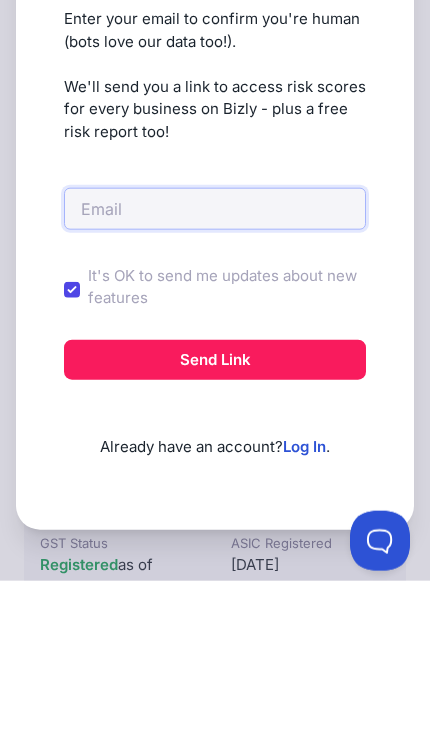 type on "y" 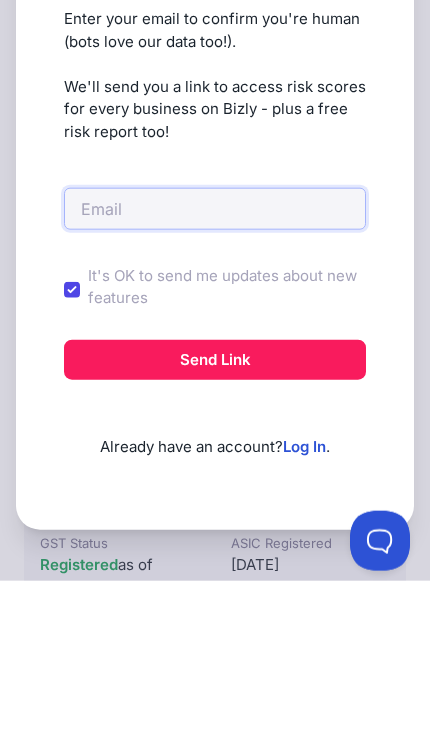 type on "i" 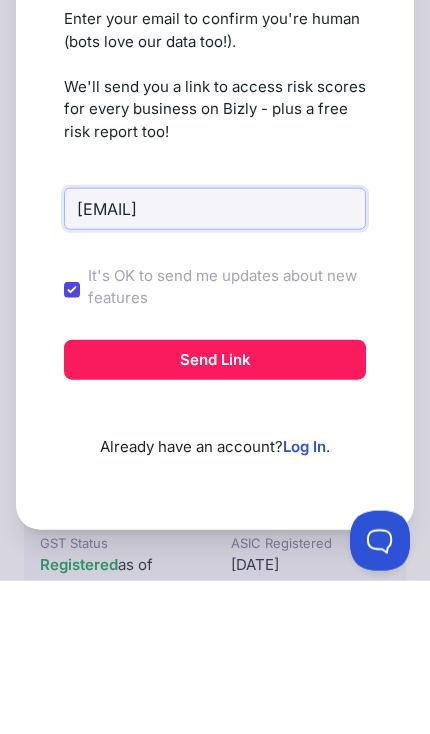 type on "ylinnell@gmailcom" 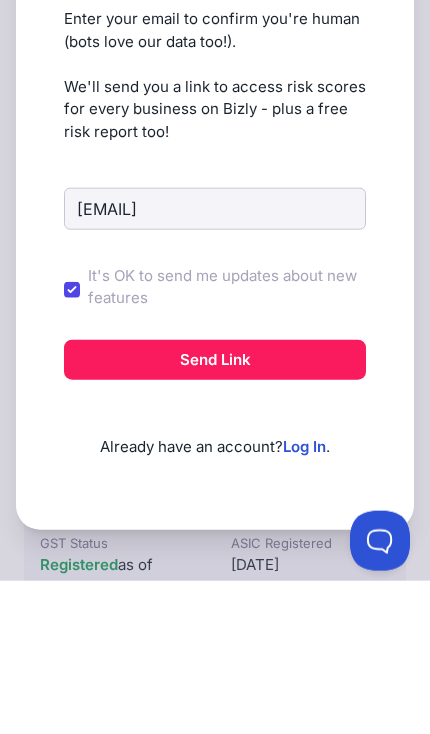 click on "Send Link" at bounding box center [215, 513] 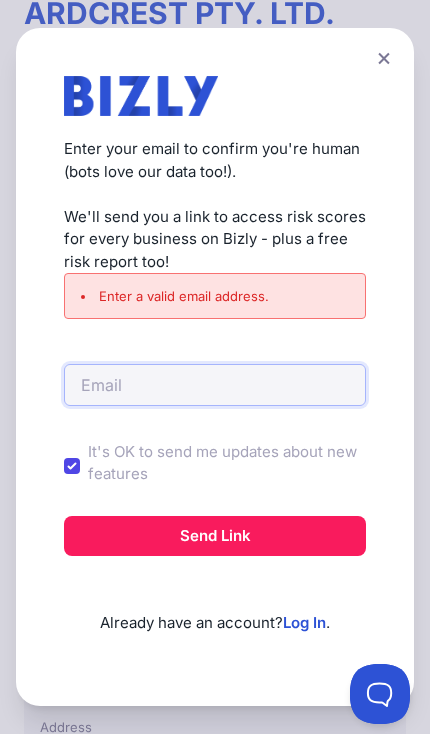 click at bounding box center [215, 385] 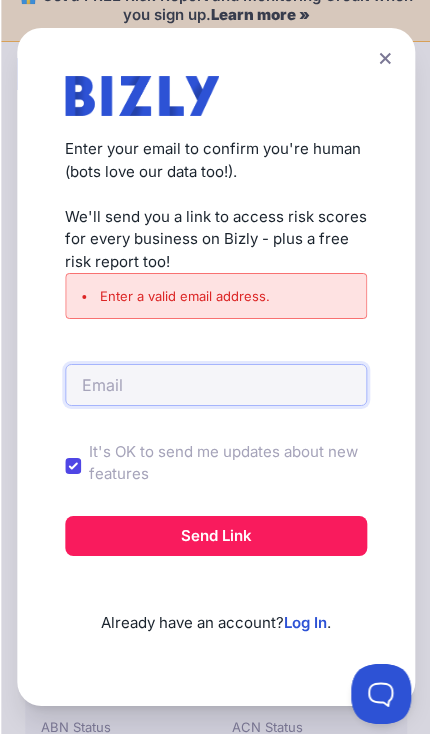 scroll, scrollTop: 0, scrollLeft: 0, axis: both 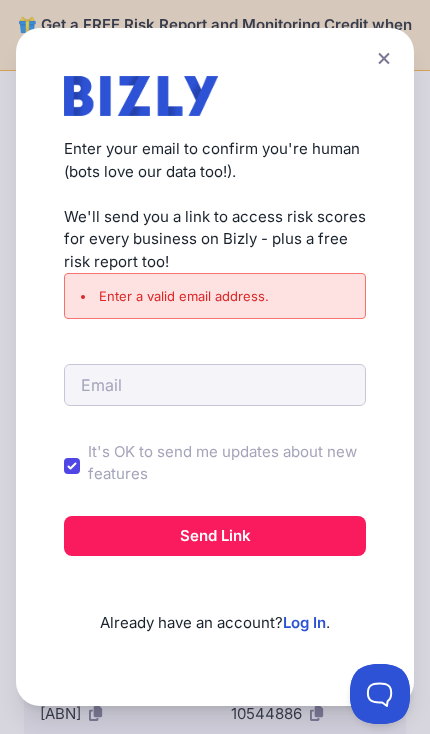 click at bounding box center (384, 58) 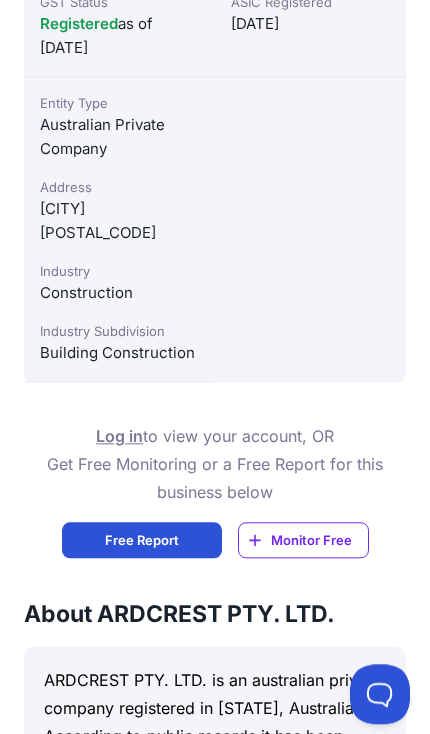 scroll, scrollTop: 808, scrollLeft: 0, axis: vertical 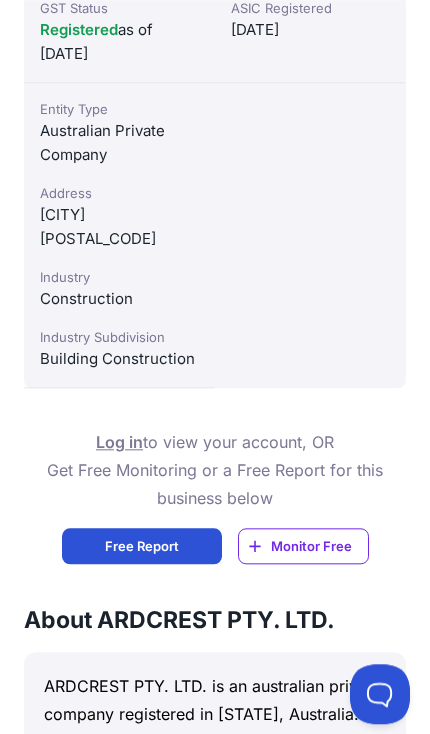 click on "Free Report" at bounding box center (142, 546) 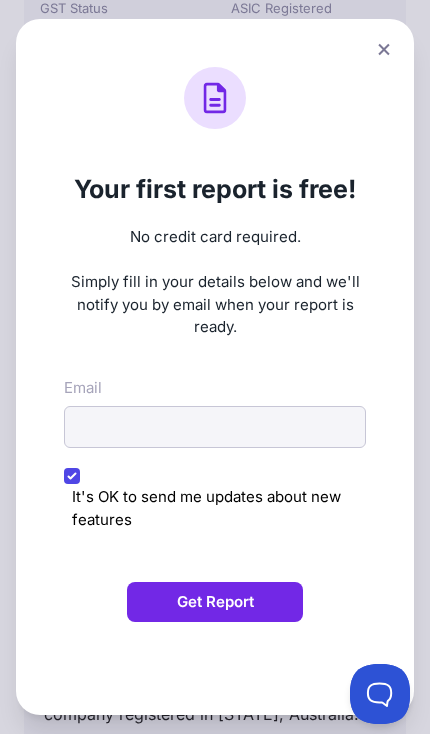 click on "It's OK to send me updates about new features" at bounding box center (215, 501) 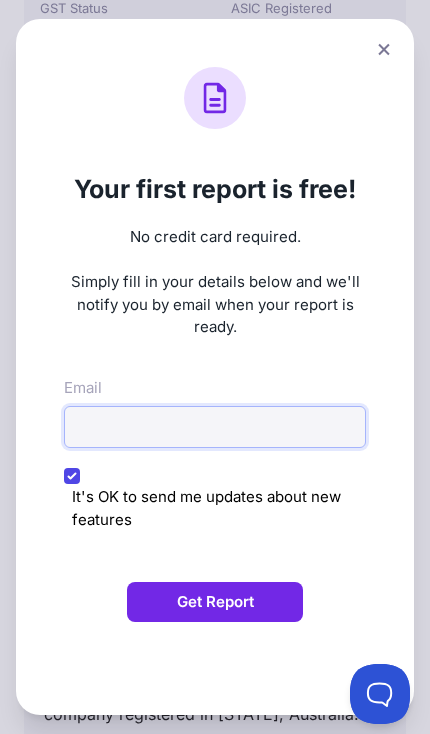 click on "Email" at bounding box center (215, 427) 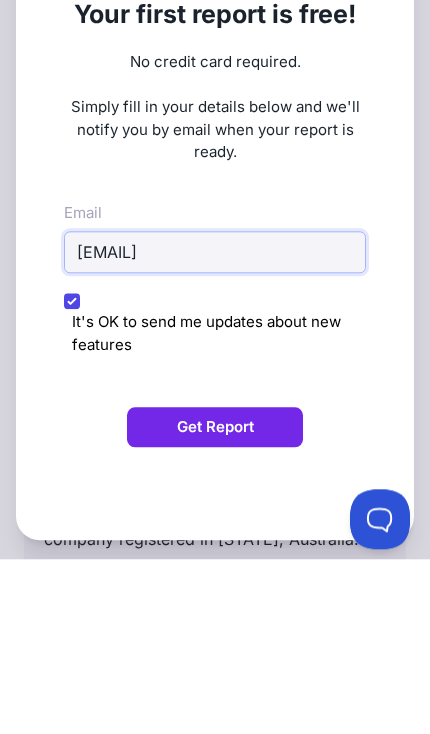 type on "ylinnell@gmail.com" 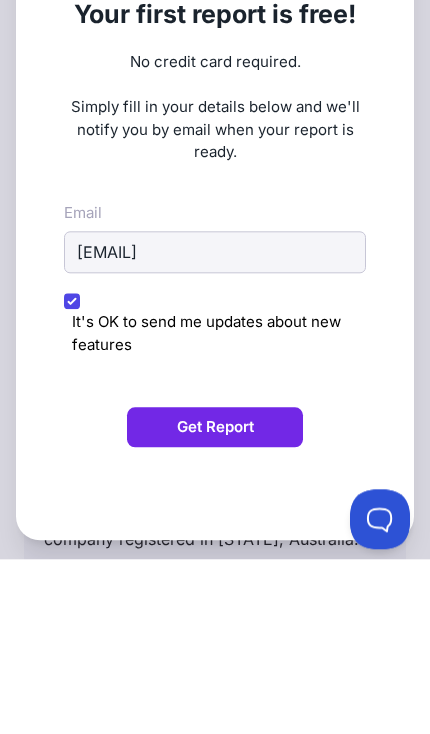click on "Get Report" at bounding box center [215, 602] 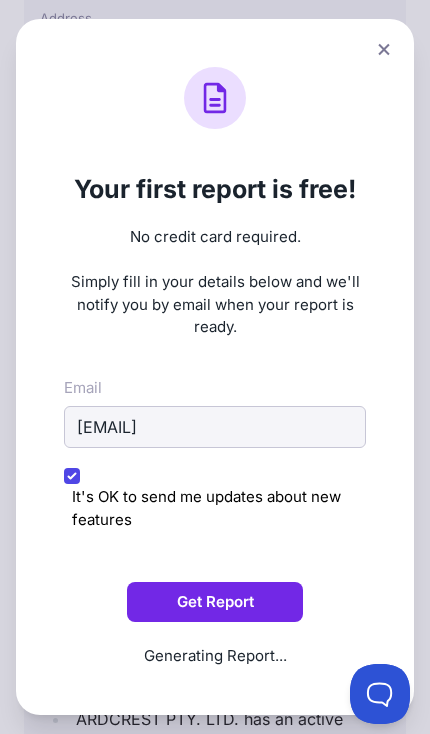 click on "Get Report" at bounding box center (215, 602) 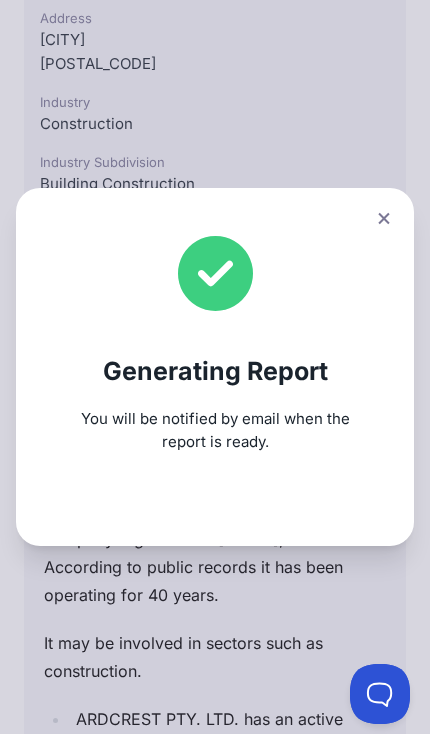 click at bounding box center (384, 218) 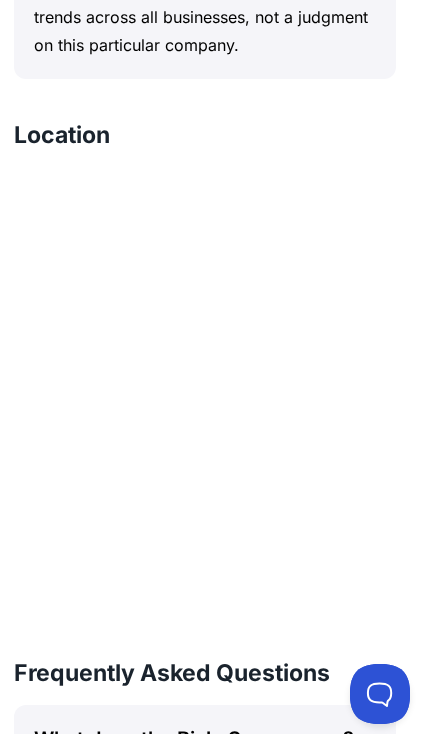 scroll, scrollTop: 2356, scrollLeft: 10, axis: both 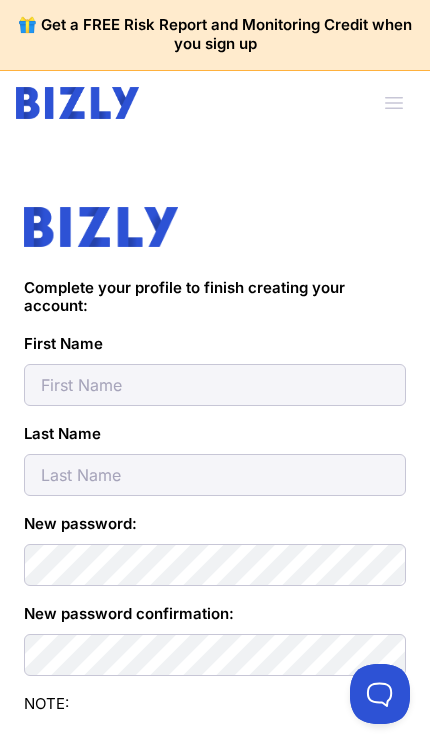 click at bounding box center (215, 385) 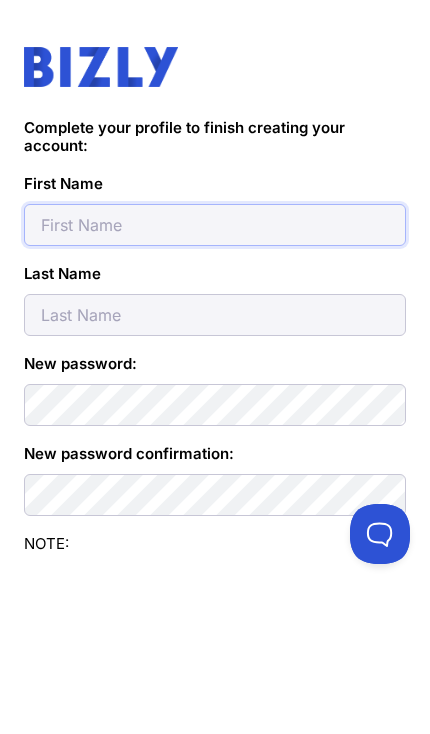 type on "Yvette" 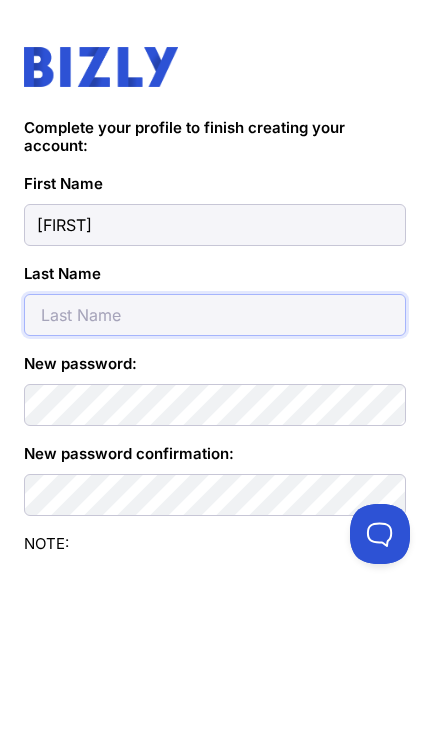 click at bounding box center [215, 475] 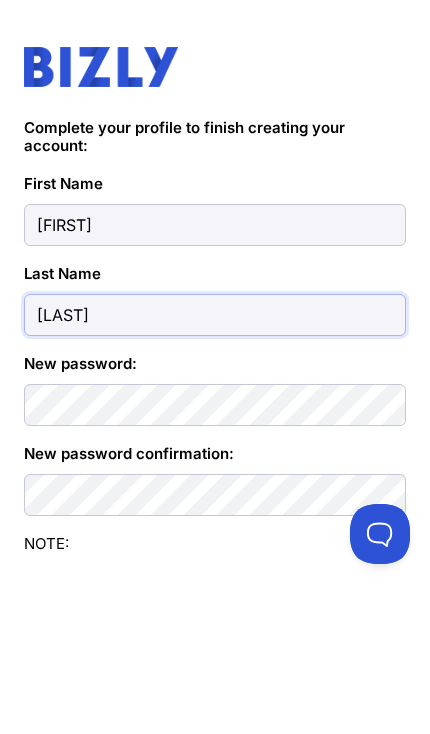type on "Linnell" 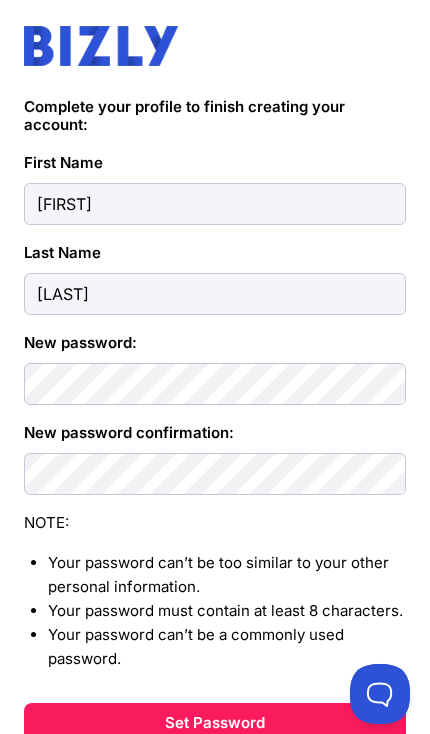 scroll, scrollTop: 338, scrollLeft: 0, axis: vertical 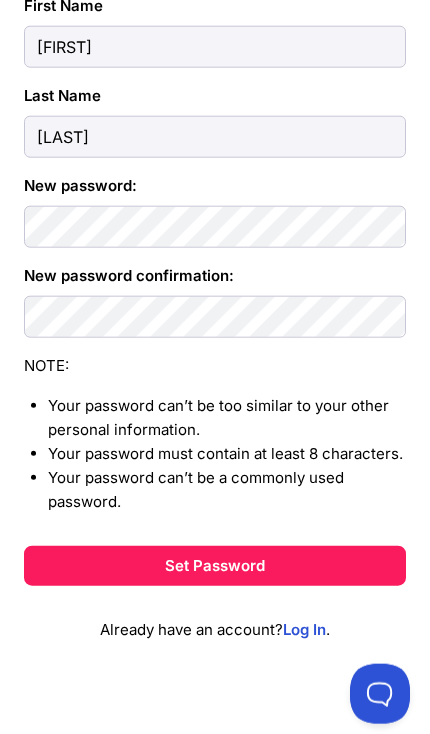 click on "Set Password" at bounding box center (215, 566) 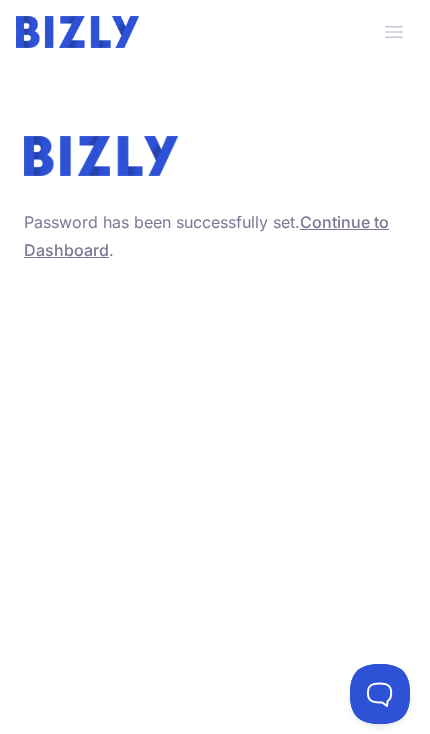 scroll, scrollTop: 0, scrollLeft: 0, axis: both 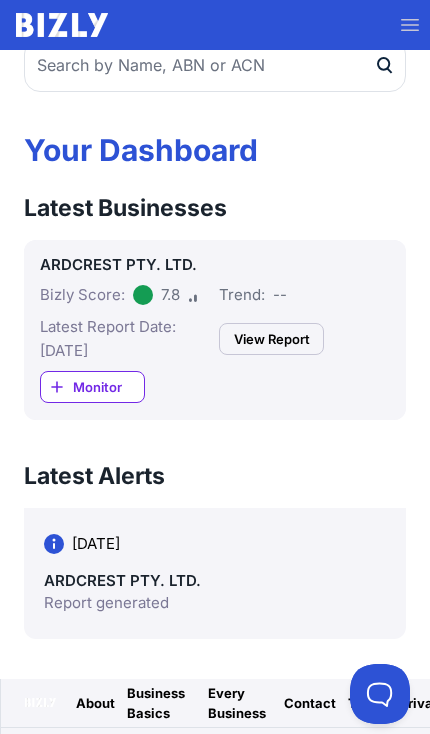 click on "ARDCREST PTY. LTD." at bounding box center (122, 580) 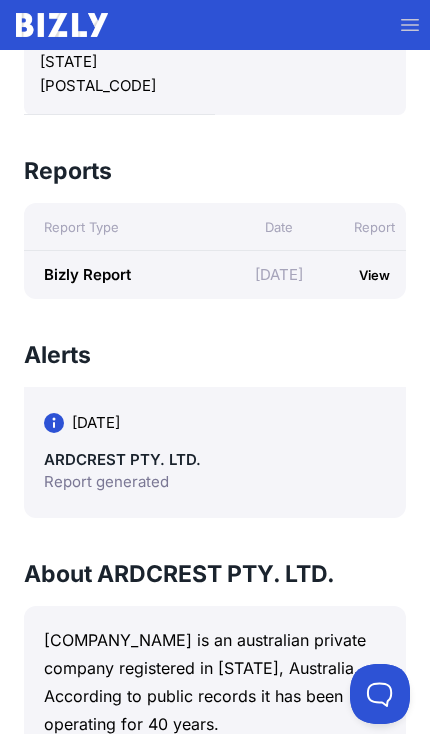 scroll, scrollTop: 856, scrollLeft: 0, axis: vertical 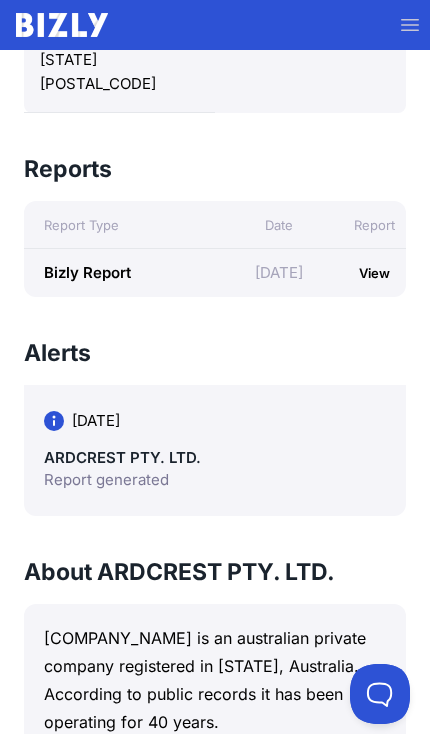 click on "View" at bounding box center [374, 273] 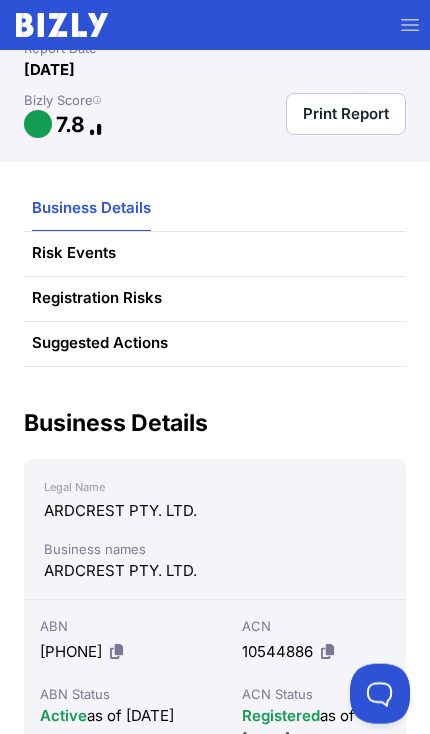 scroll, scrollTop: 133, scrollLeft: 0, axis: vertical 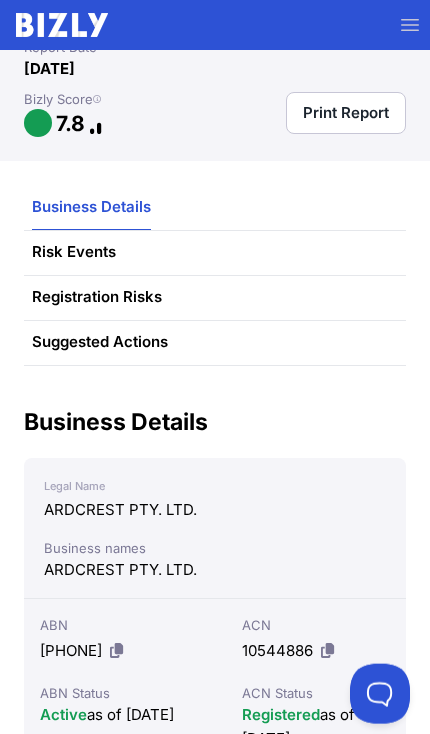 click on "Risk Events" at bounding box center [74, 252] 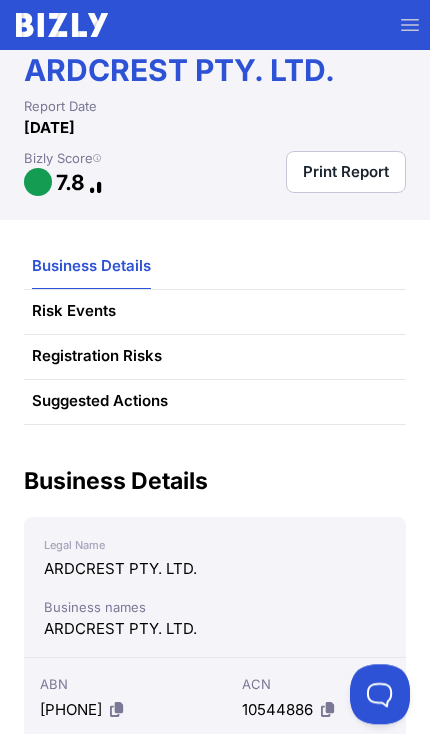 scroll, scrollTop: 0, scrollLeft: 0, axis: both 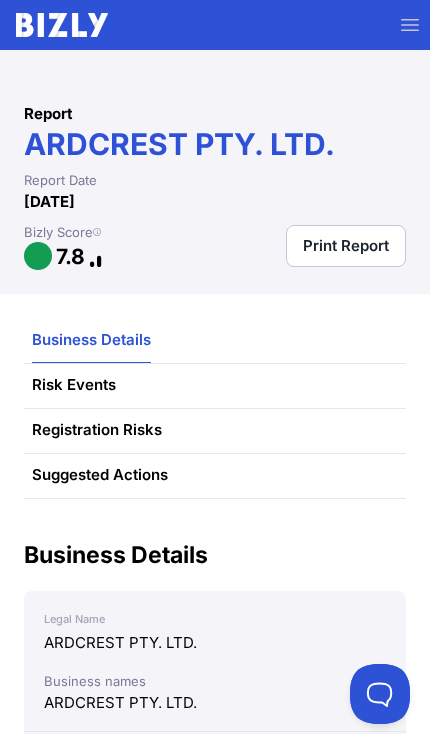 click on "Report
ARDCREST PTY. LTD.
Report Date
August 08, 2025
Bizly Score
7.8
Print Report" at bounding box center (215, 172) 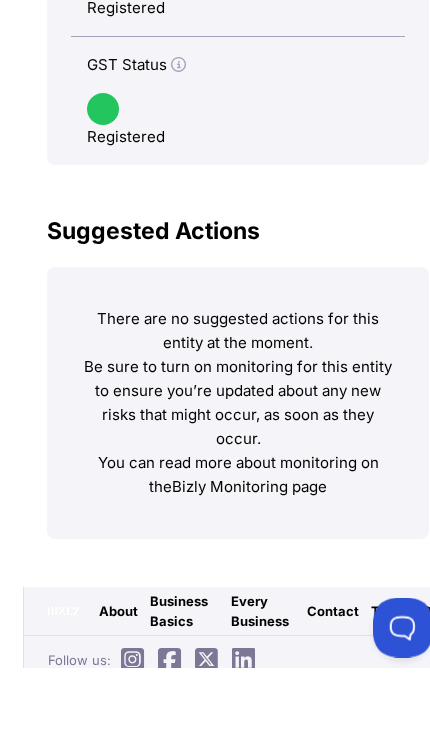 scroll, scrollTop: 2167, scrollLeft: 0, axis: vertical 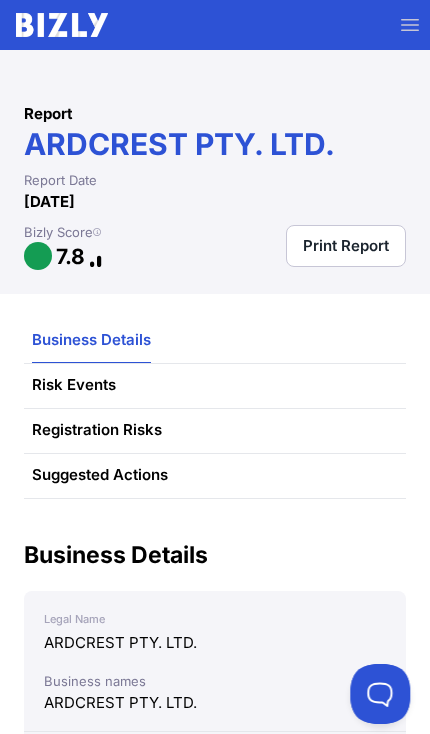click on "Print Report" at bounding box center (346, 246) 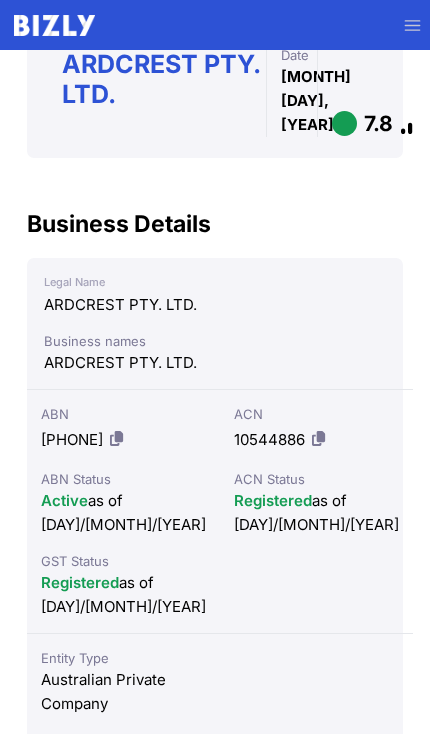 scroll, scrollTop: 0, scrollLeft: 0, axis: both 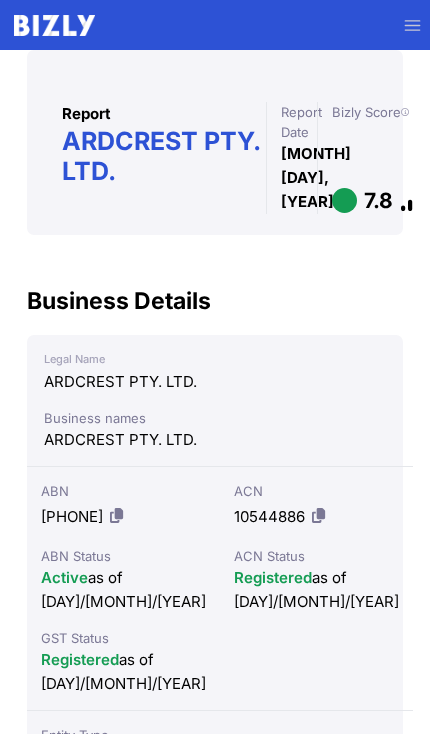 click on "7.8" at bounding box center [378, 200] 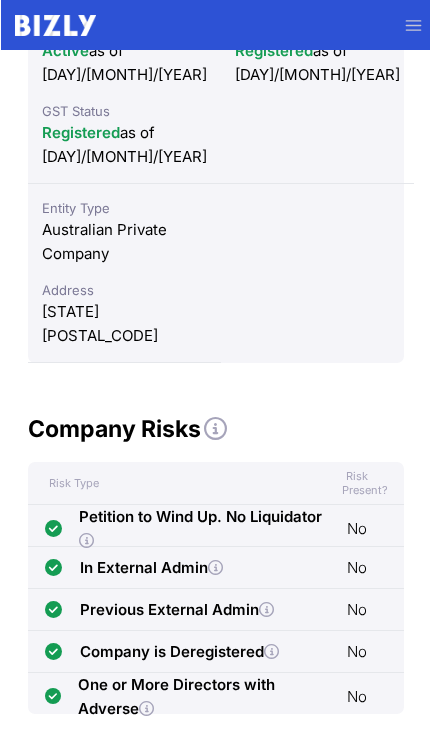 scroll, scrollTop: 528, scrollLeft: 0, axis: vertical 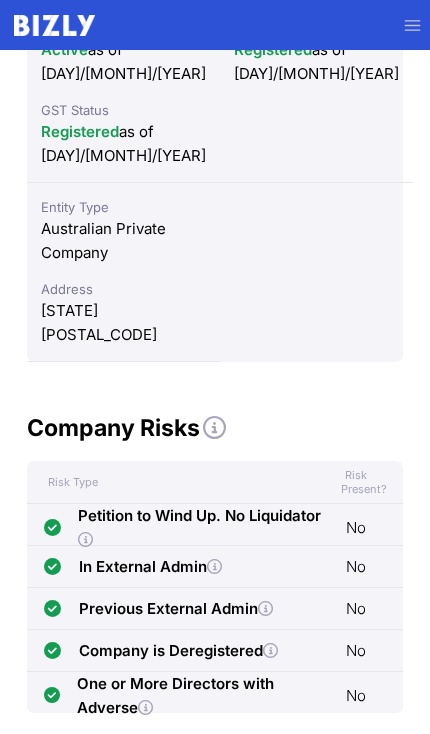 click on "One or More Directors with Adverse" at bounding box center (200, 696) 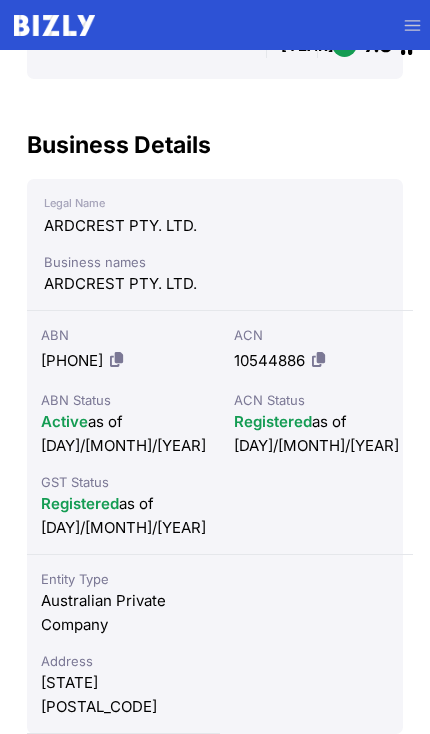 scroll, scrollTop: 0, scrollLeft: 0, axis: both 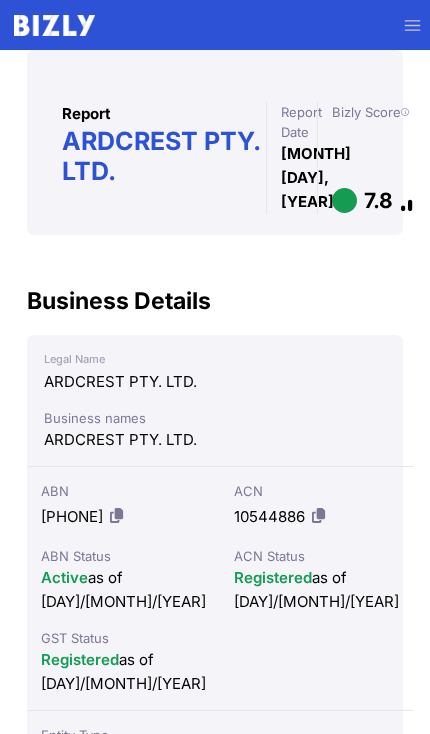 click on "7.8" at bounding box center [378, 200] 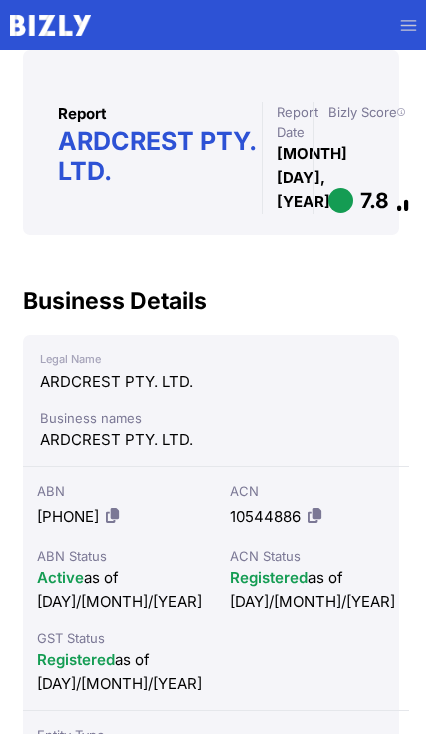 click on "ARDCREST PTY. LTD." at bounding box center (161, 156) 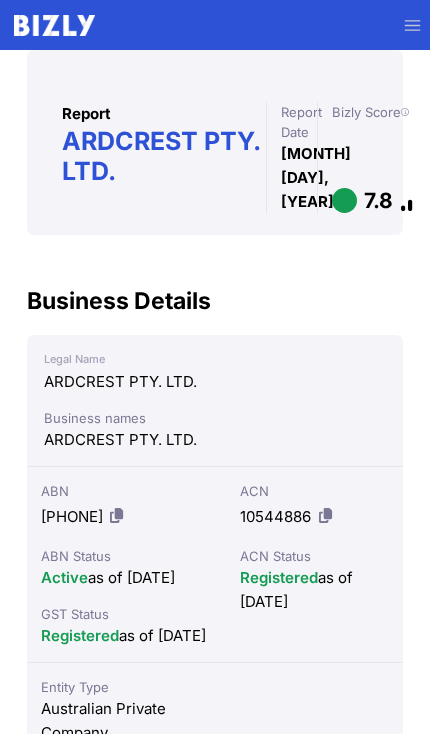 scroll, scrollTop: 0, scrollLeft: 0, axis: both 